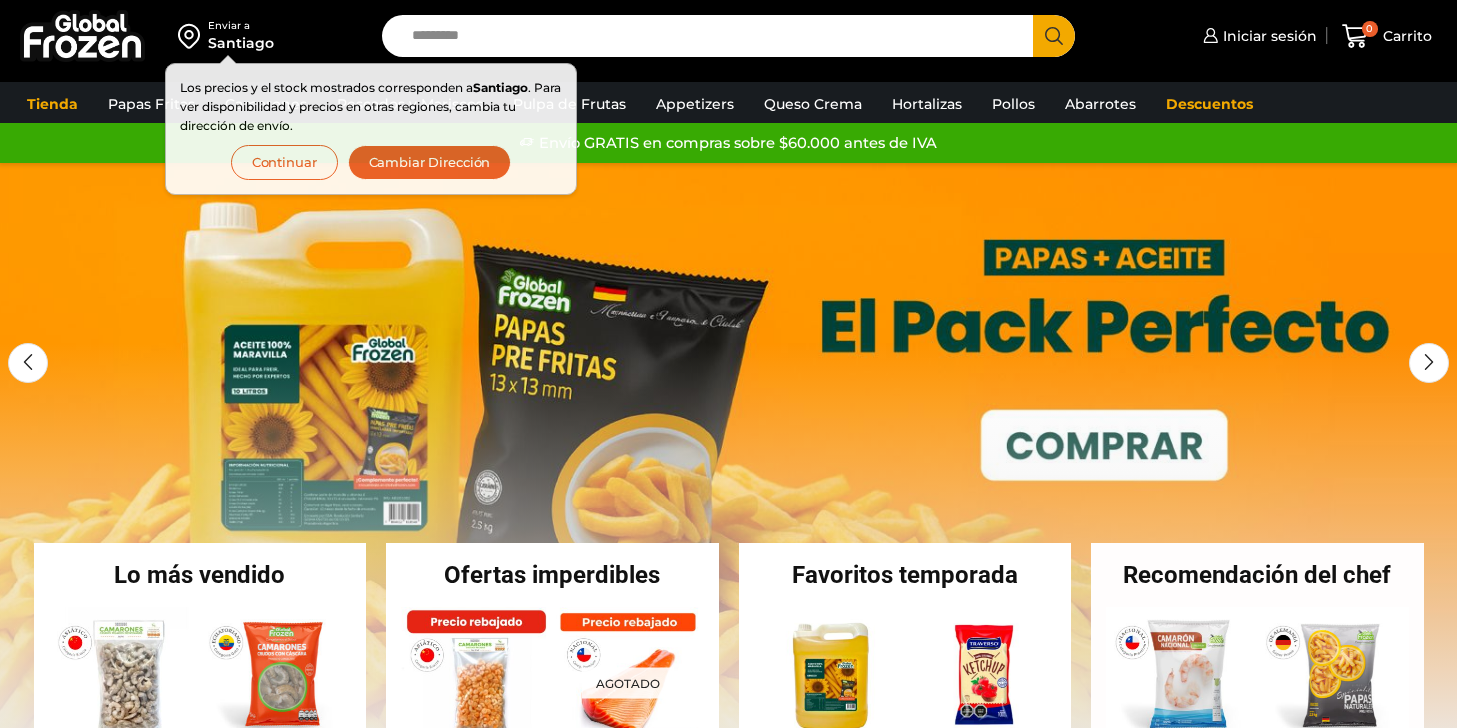scroll, scrollTop: 0, scrollLeft: 0, axis: both 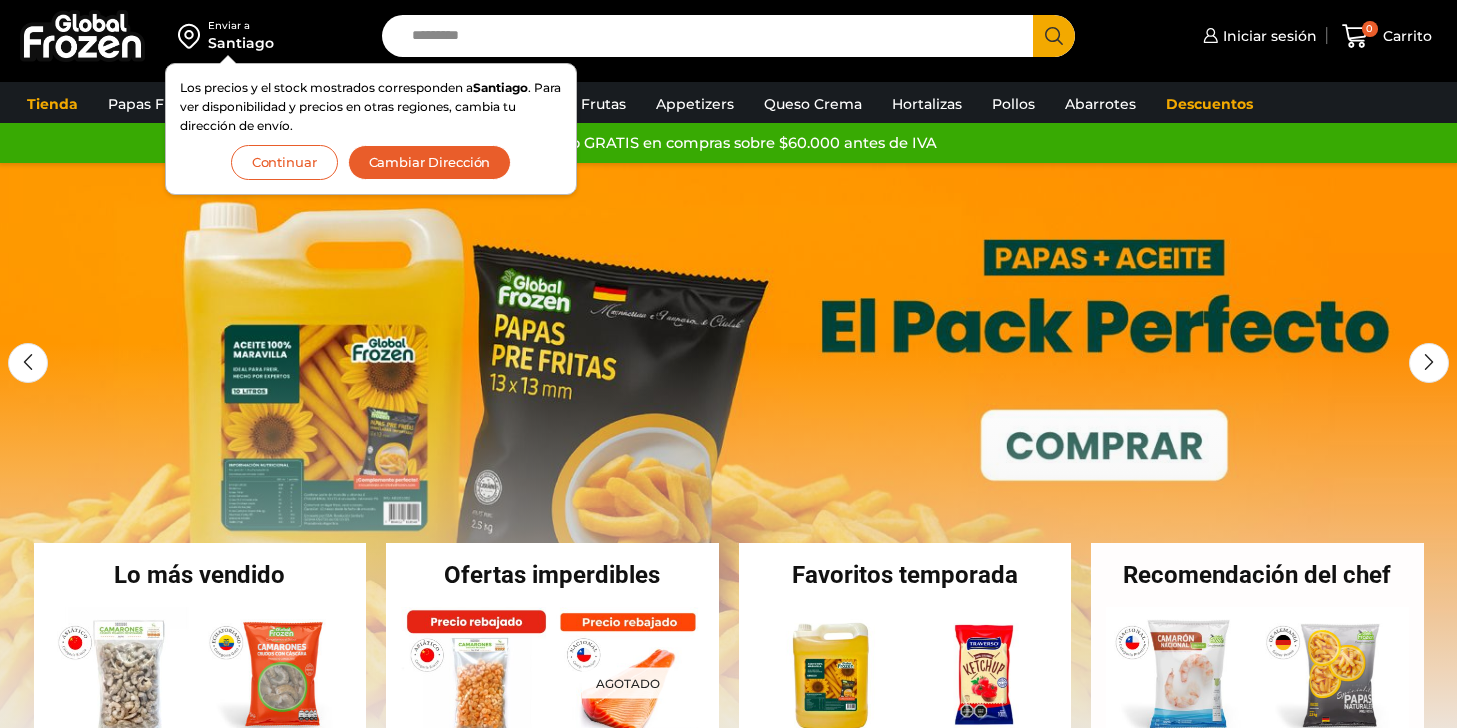 click on "Continuar" at bounding box center (284, 163) 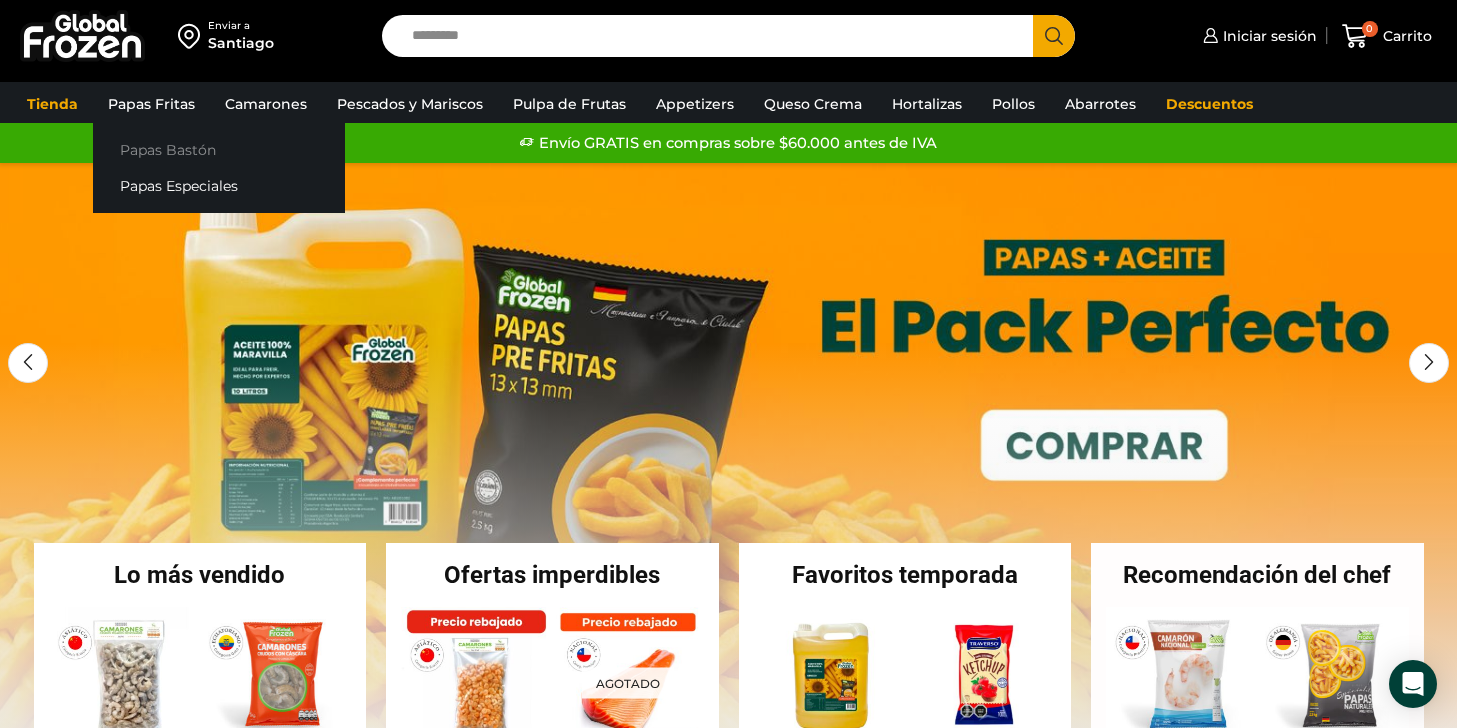 click on "Papas Bastón" at bounding box center [219, 149] 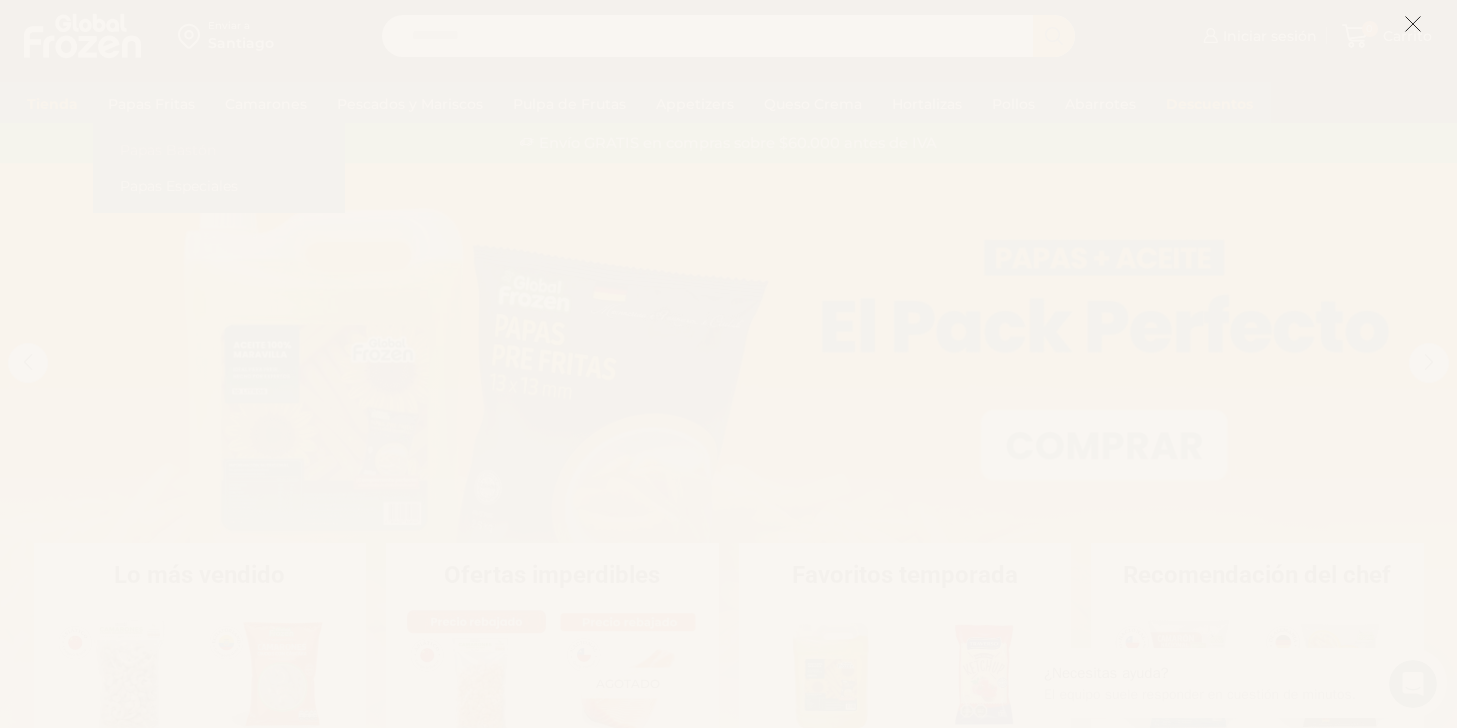 scroll, scrollTop: 0, scrollLeft: 0, axis: both 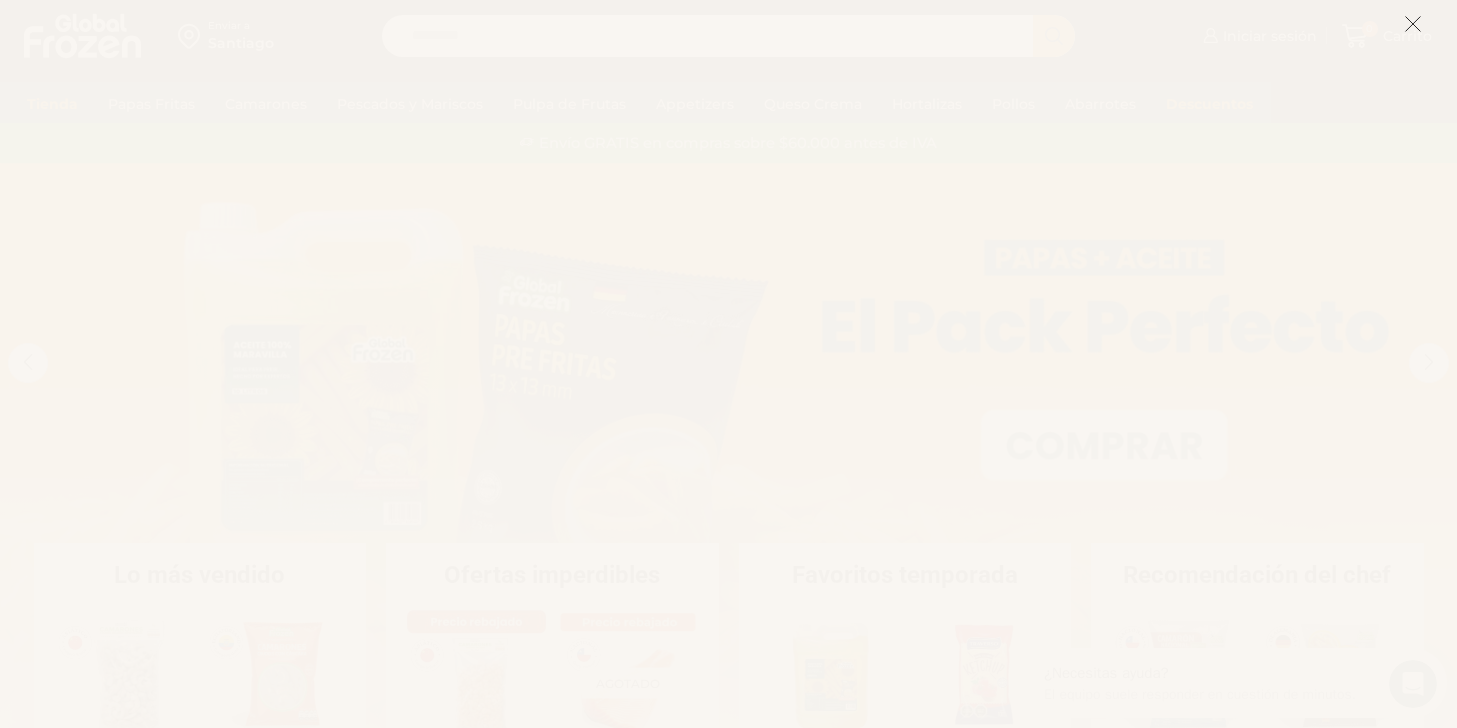 click 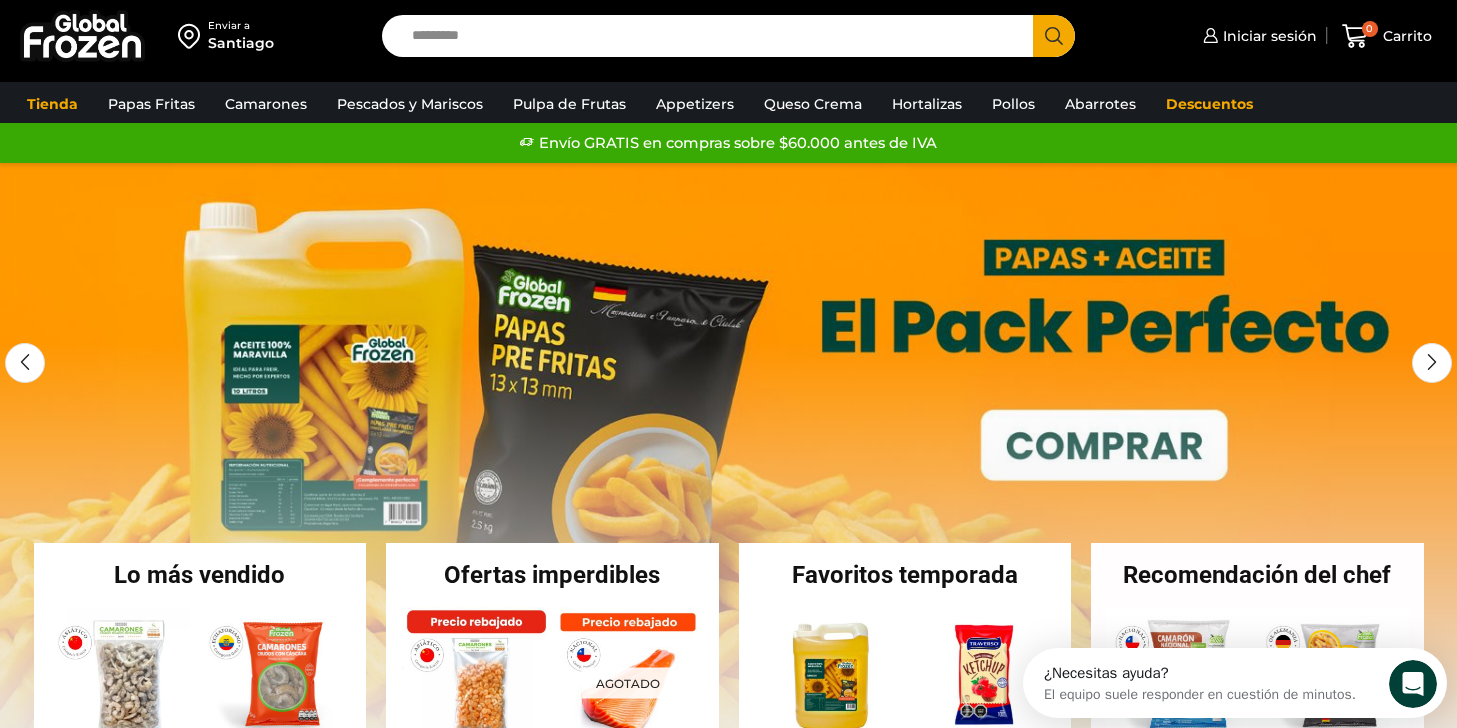 scroll, scrollTop: 1, scrollLeft: 0, axis: vertical 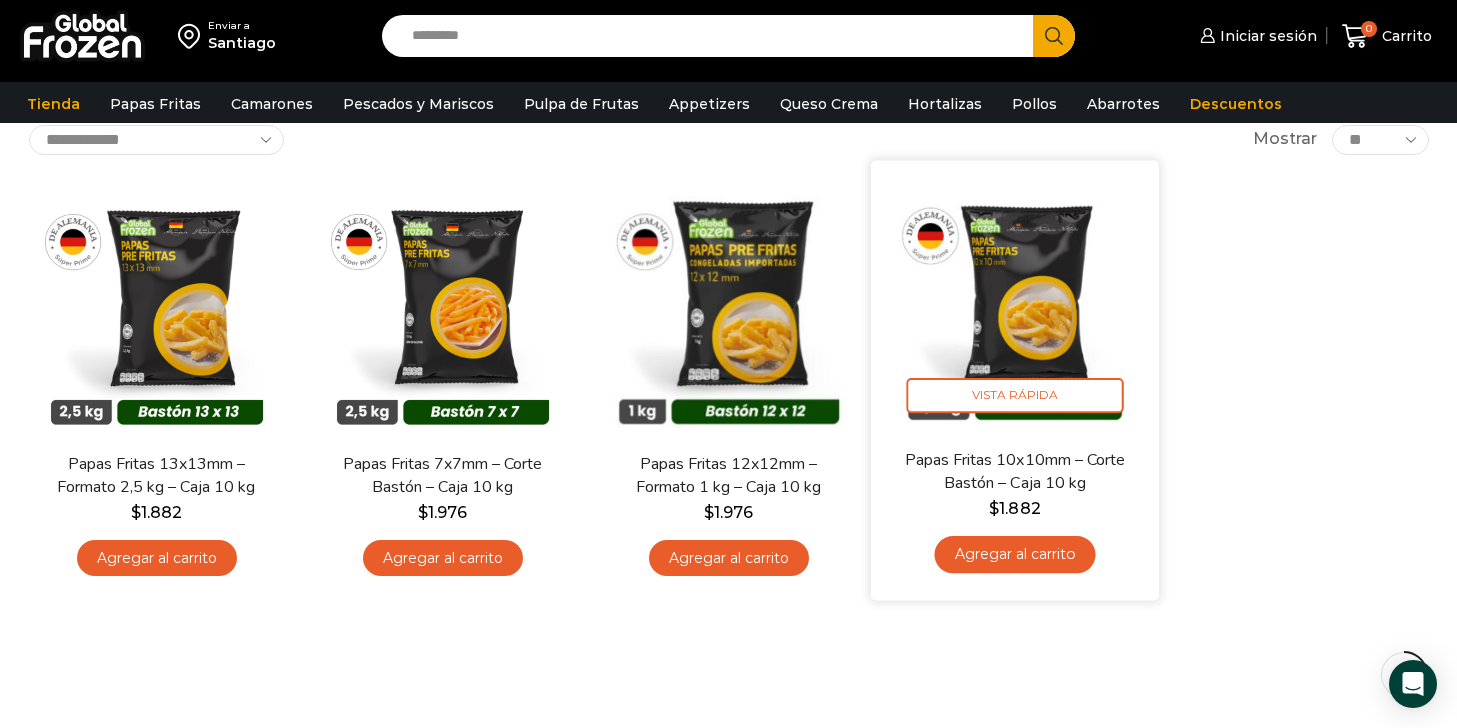 click at bounding box center (1015, 304) 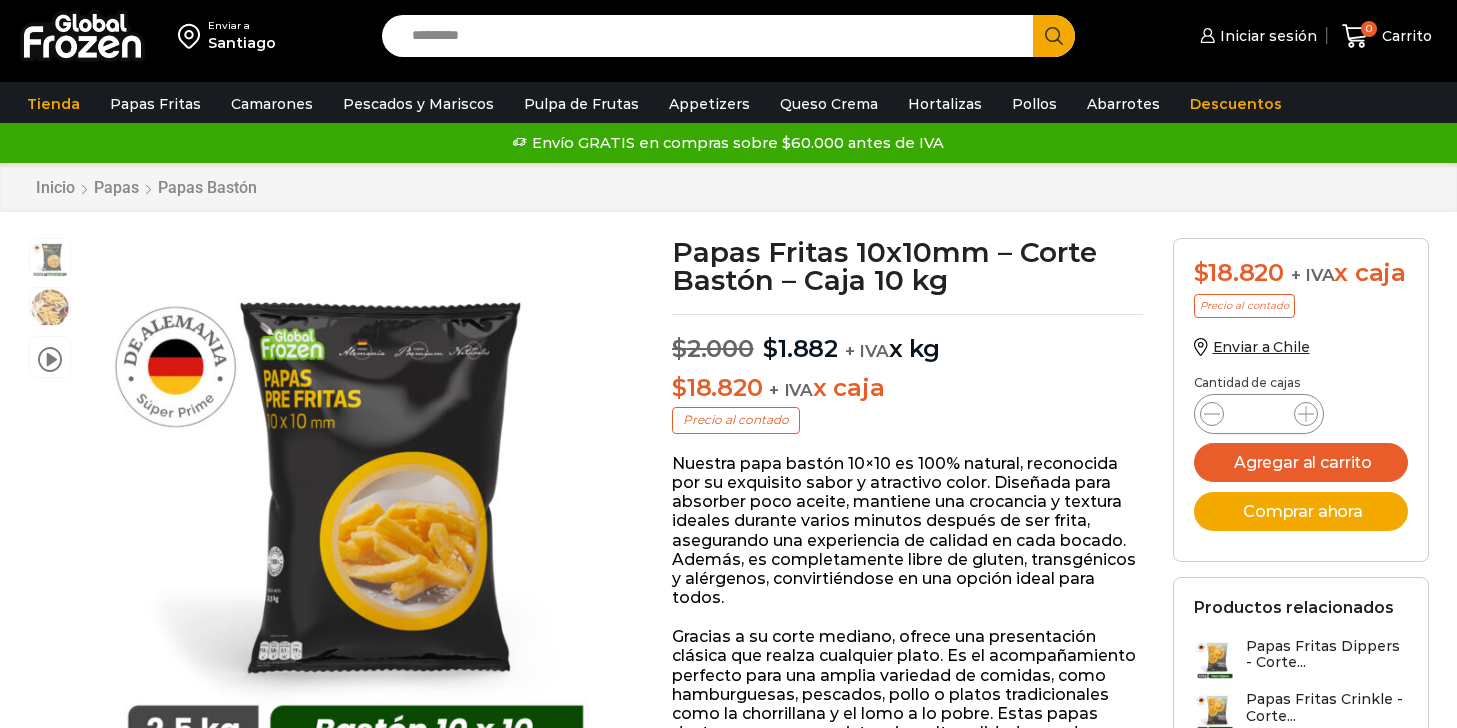 scroll, scrollTop: 0, scrollLeft: 0, axis: both 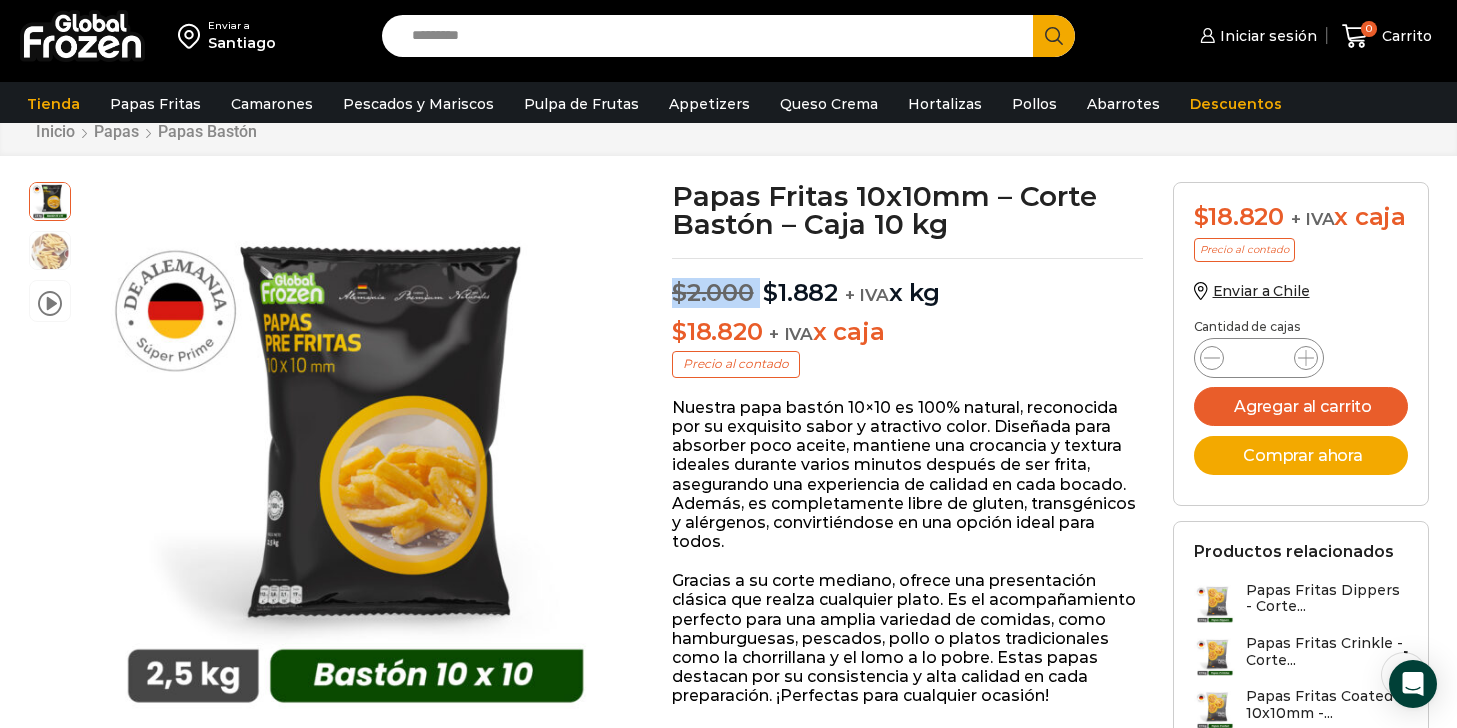 drag, startPoint x: 667, startPoint y: 290, endPoint x: 764, endPoint y: 307, distance: 98.478424 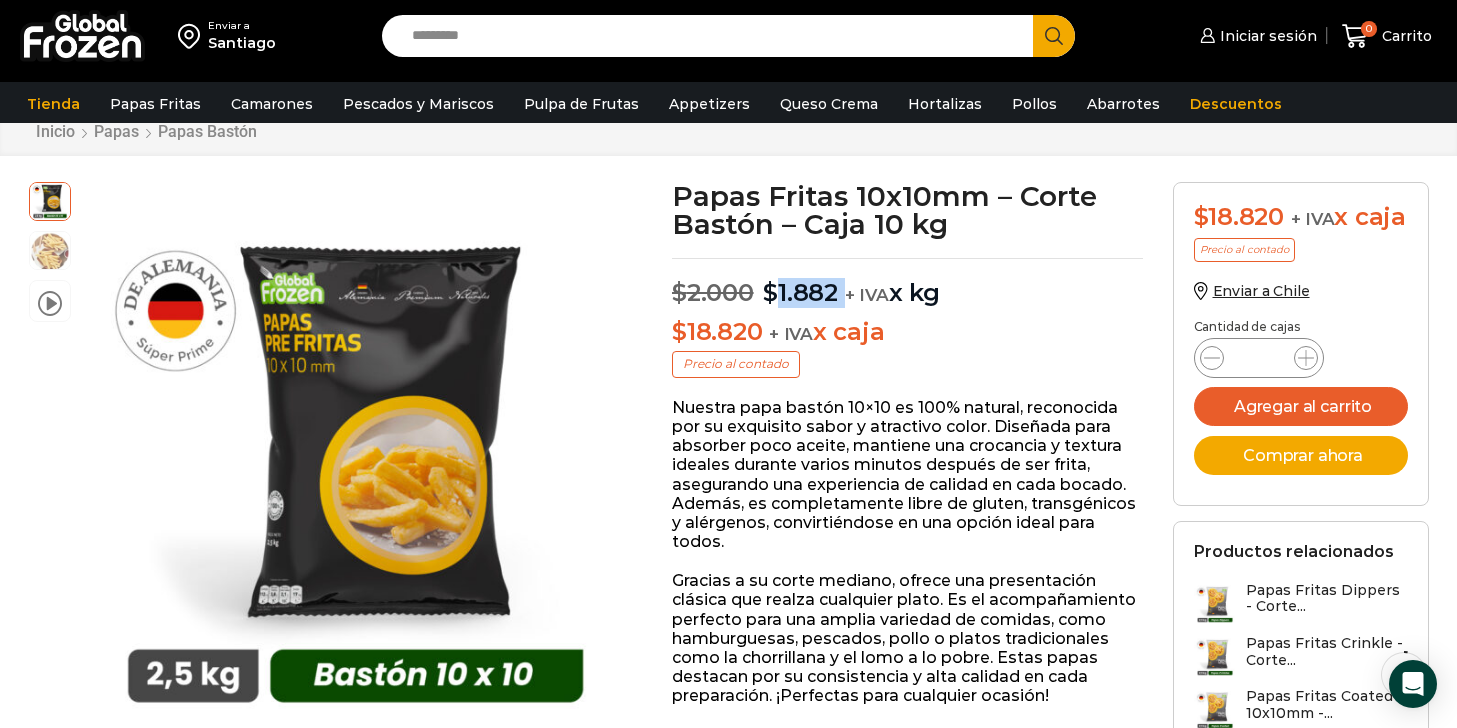 drag, startPoint x: 773, startPoint y: 294, endPoint x: 839, endPoint y: 294, distance: 66 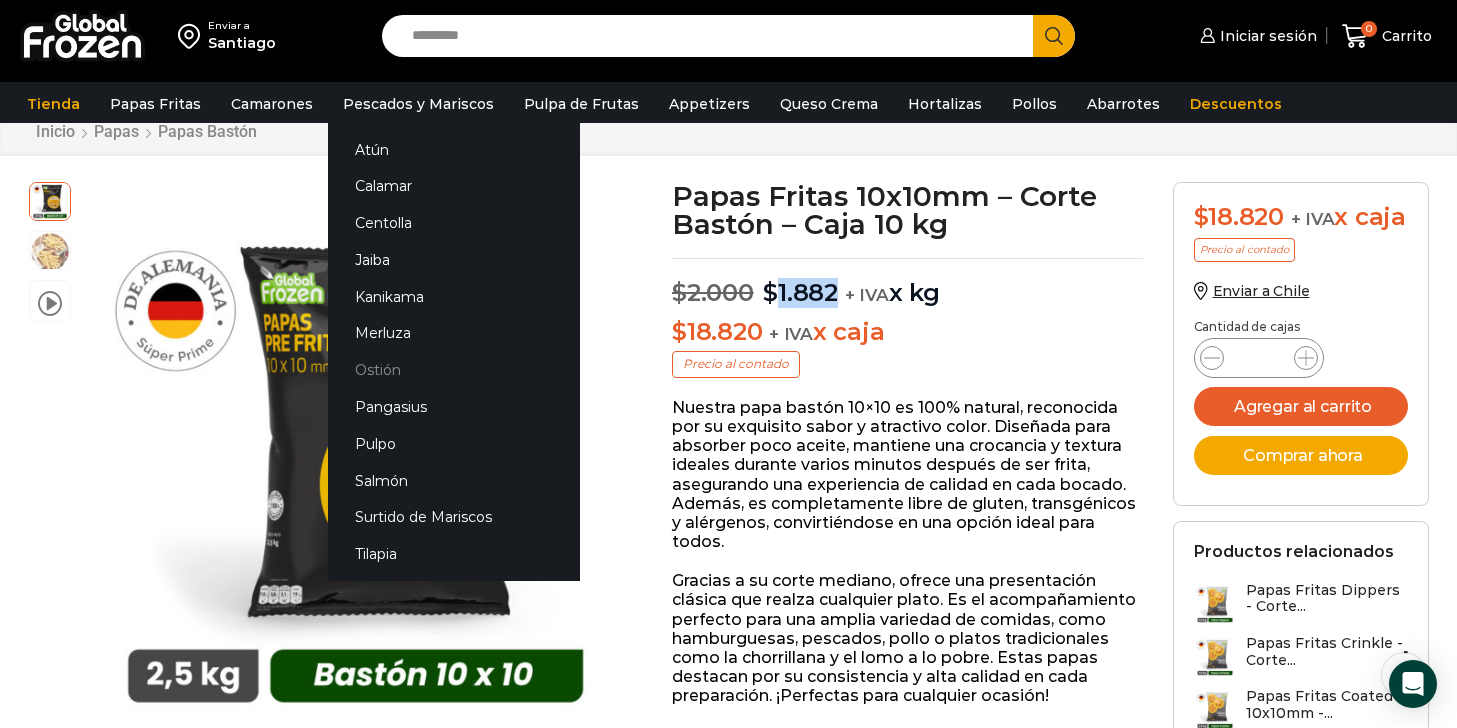 click on "Ostión" at bounding box center [454, 370] 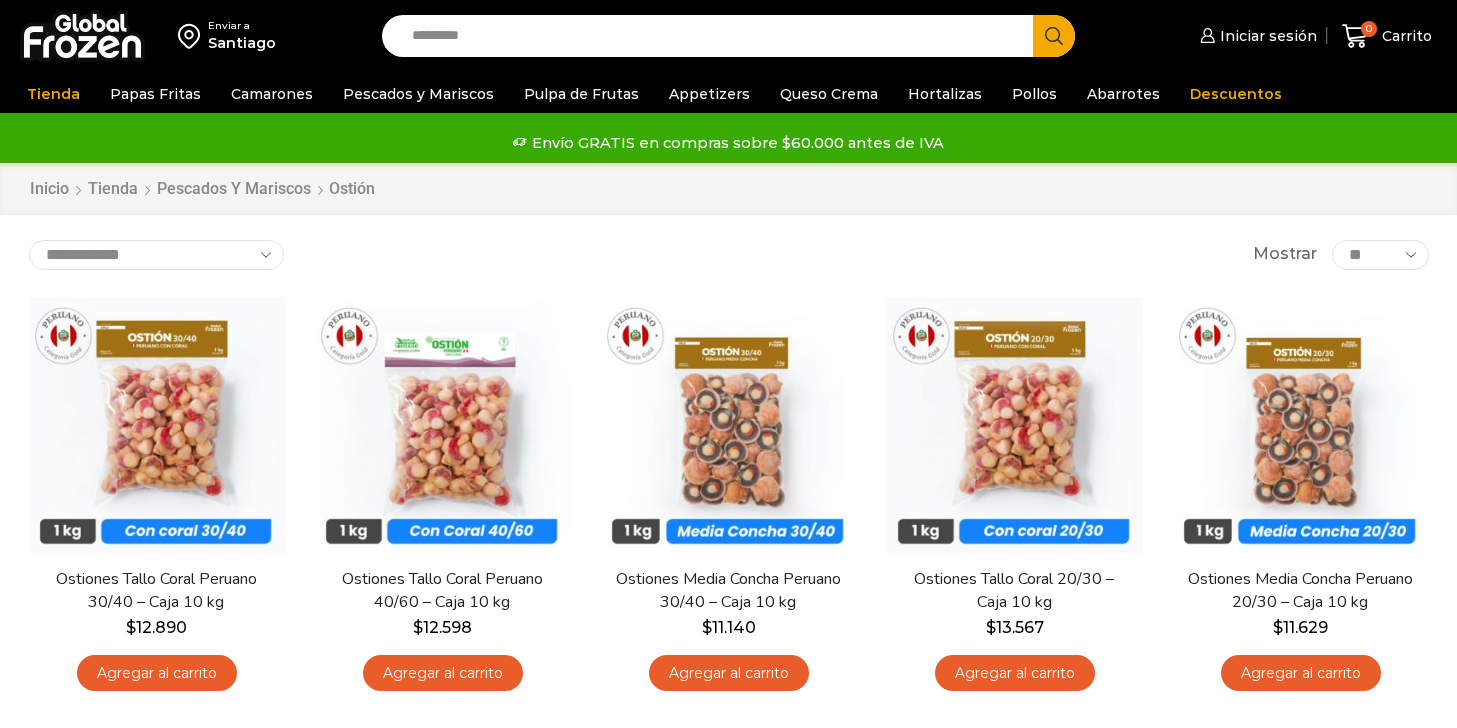 scroll, scrollTop: 0, scrollLeft: 0, axis: both 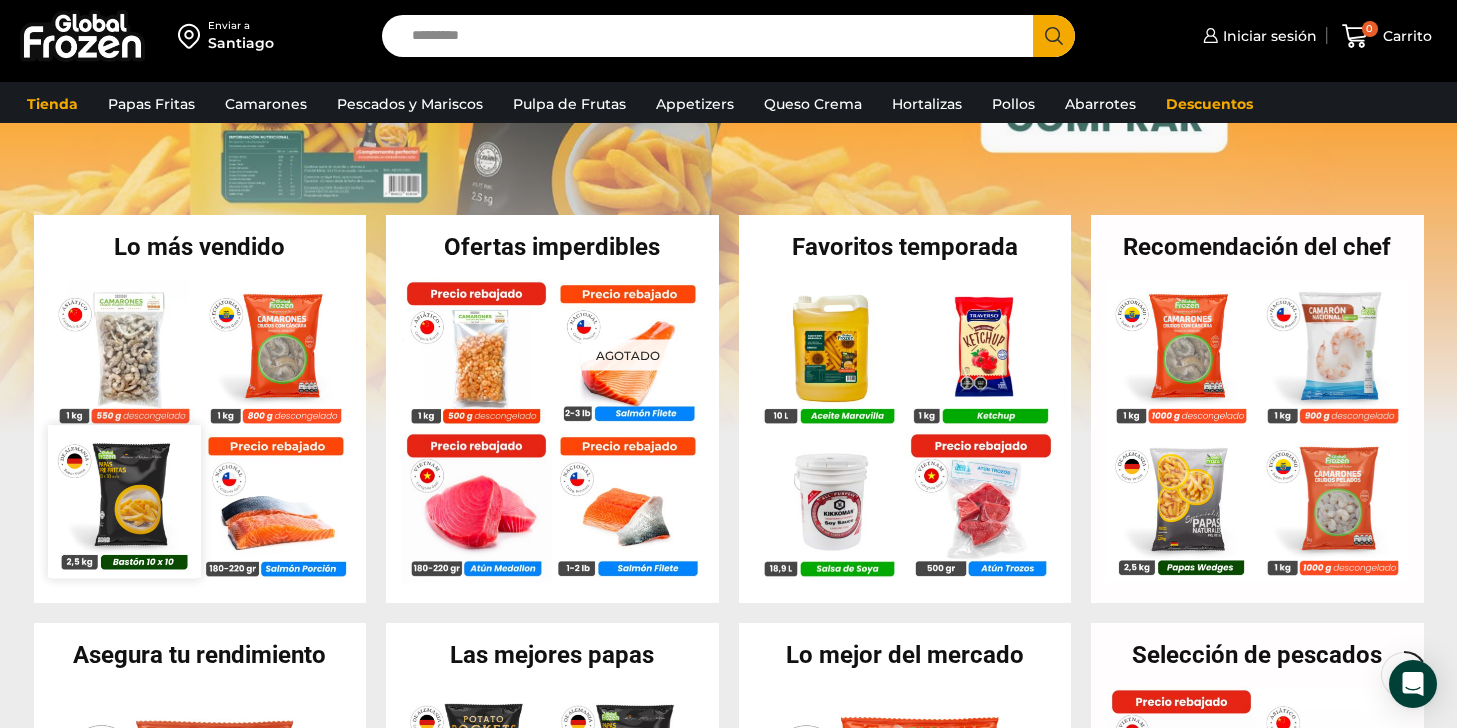 click at bounding box center (124, 501) 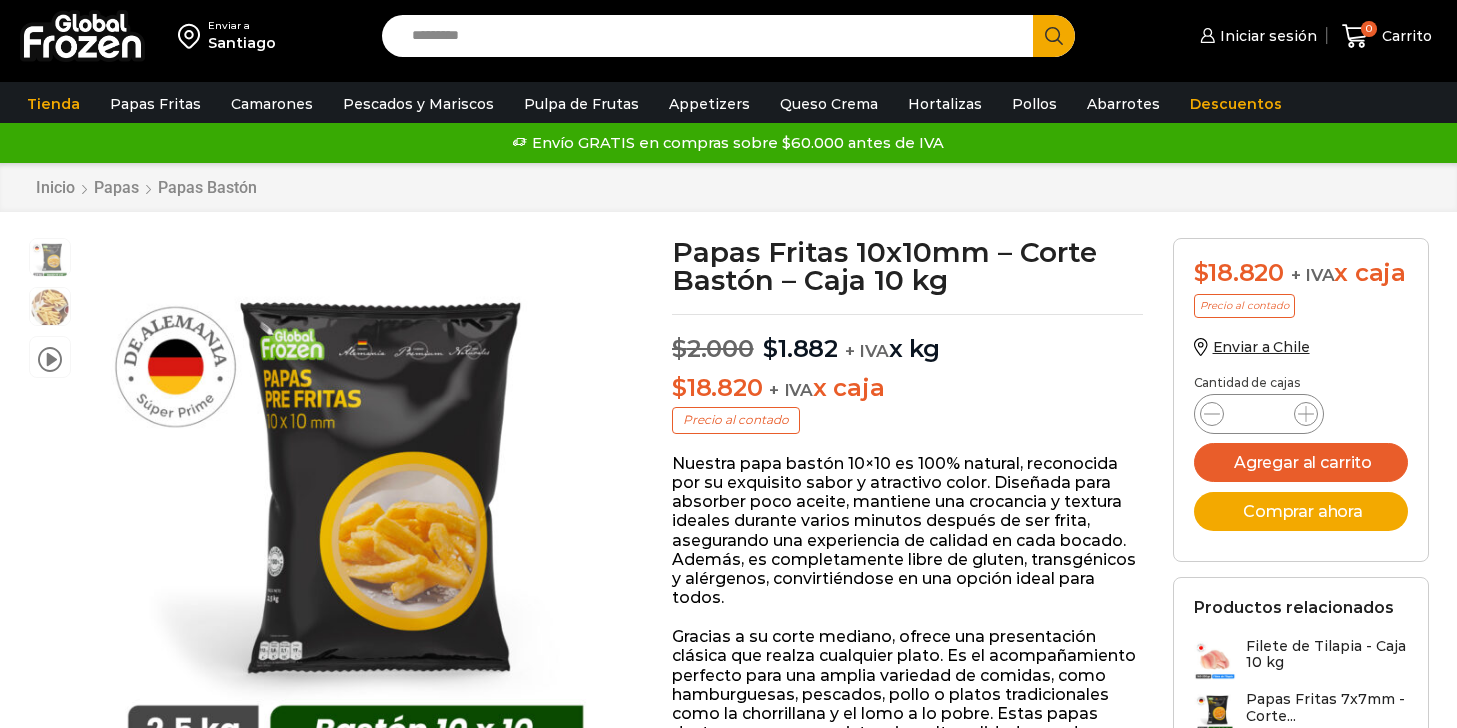 scroll, scrollTop: 0, scrollLeft: 0, axis: both 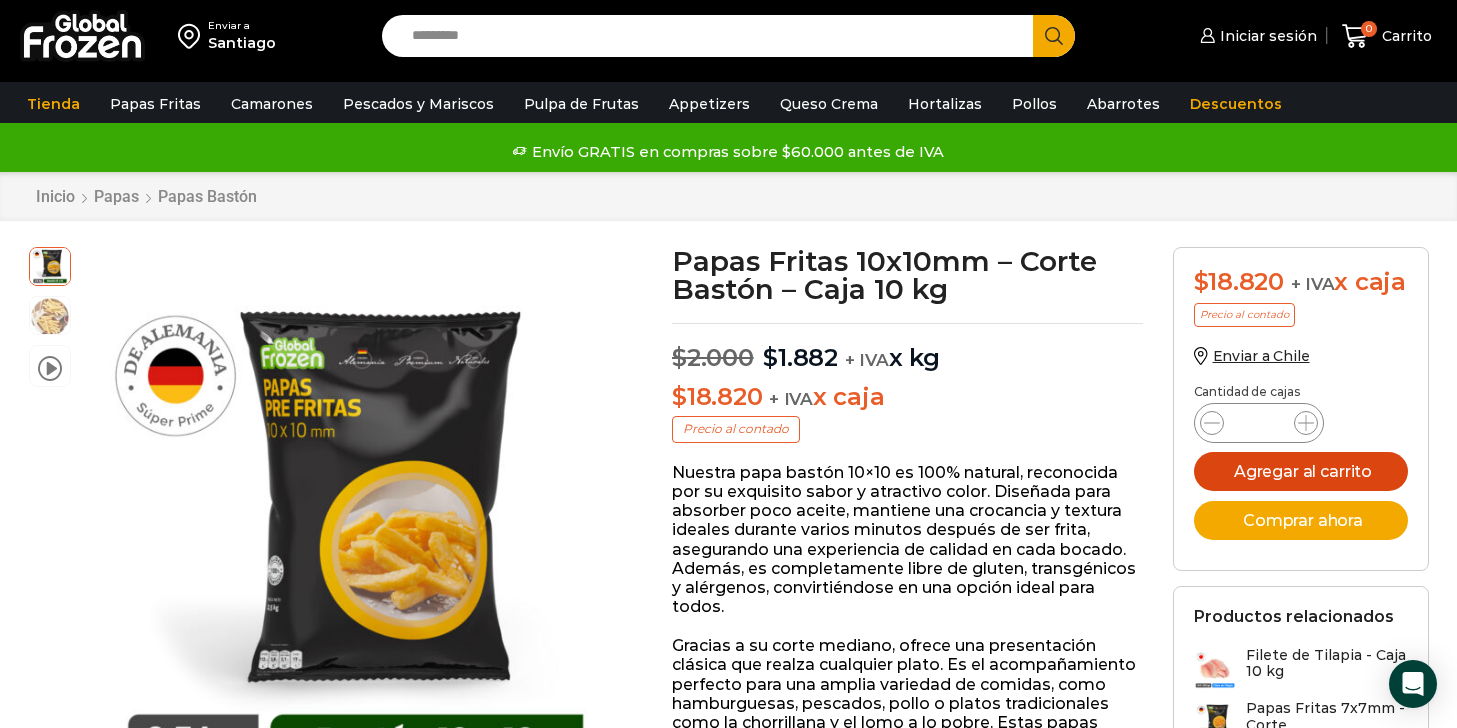 click on "Agregar al carrito" at bounding box center [1301, 471] 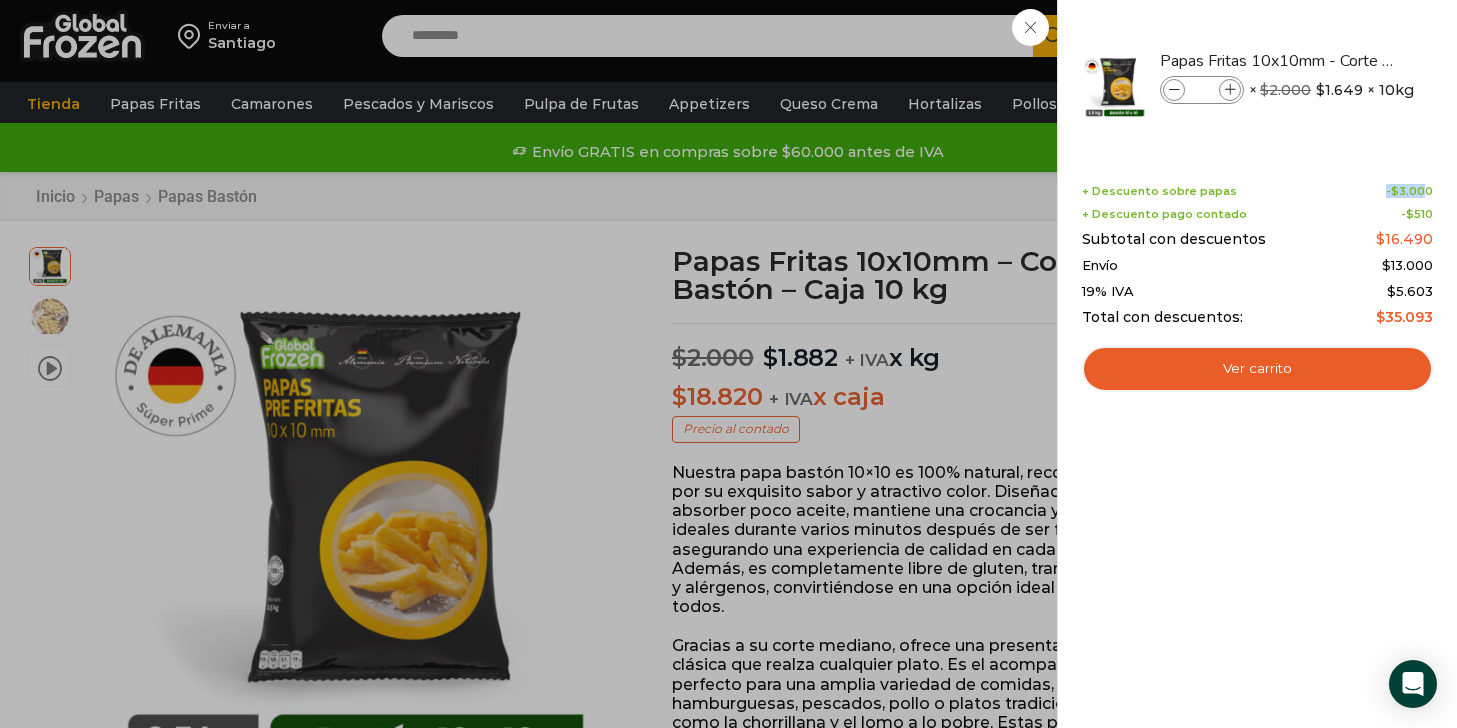 drag, startPoint x: 1386, startPoint y: 189, endPoint x: 1427, endPoint y: 189, distance: 41 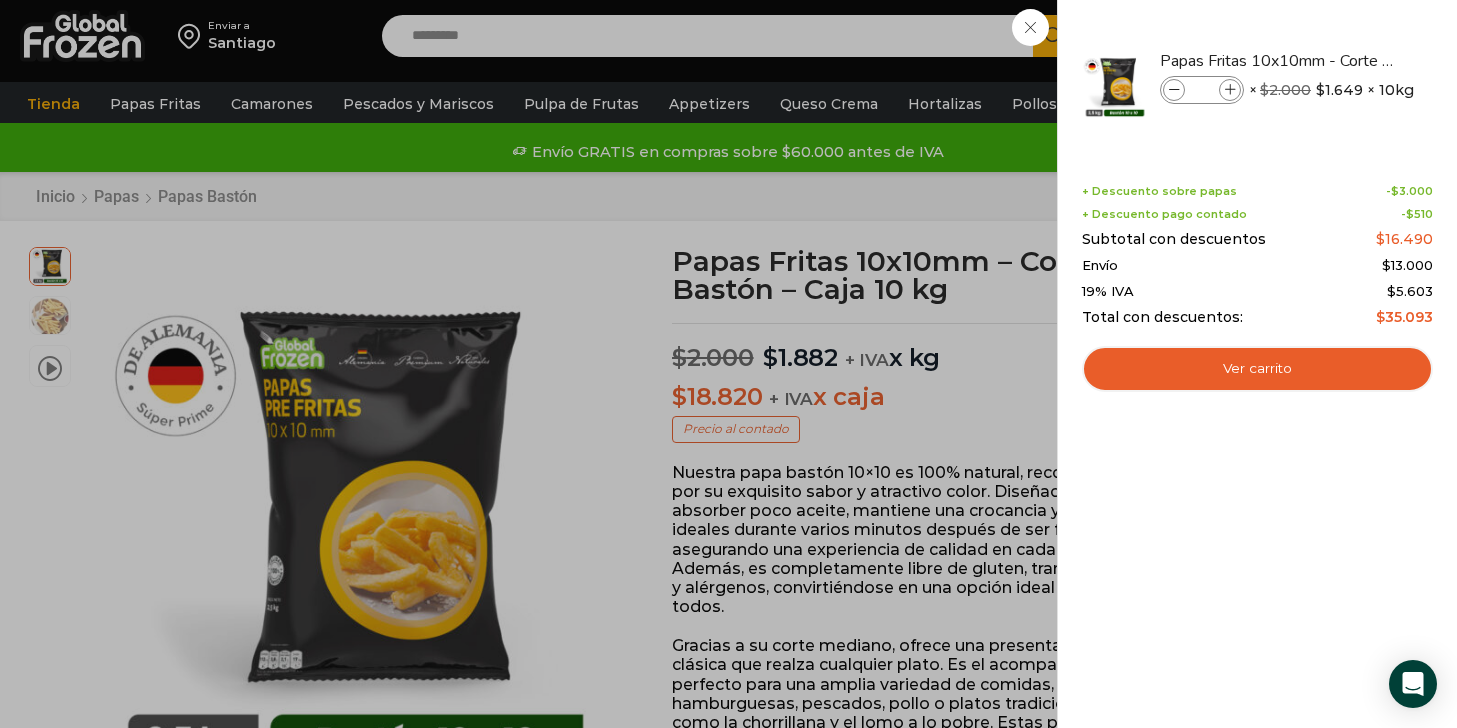 click on "+ Descuento pago contado - $ 510" at bounding box center (1257, 214) 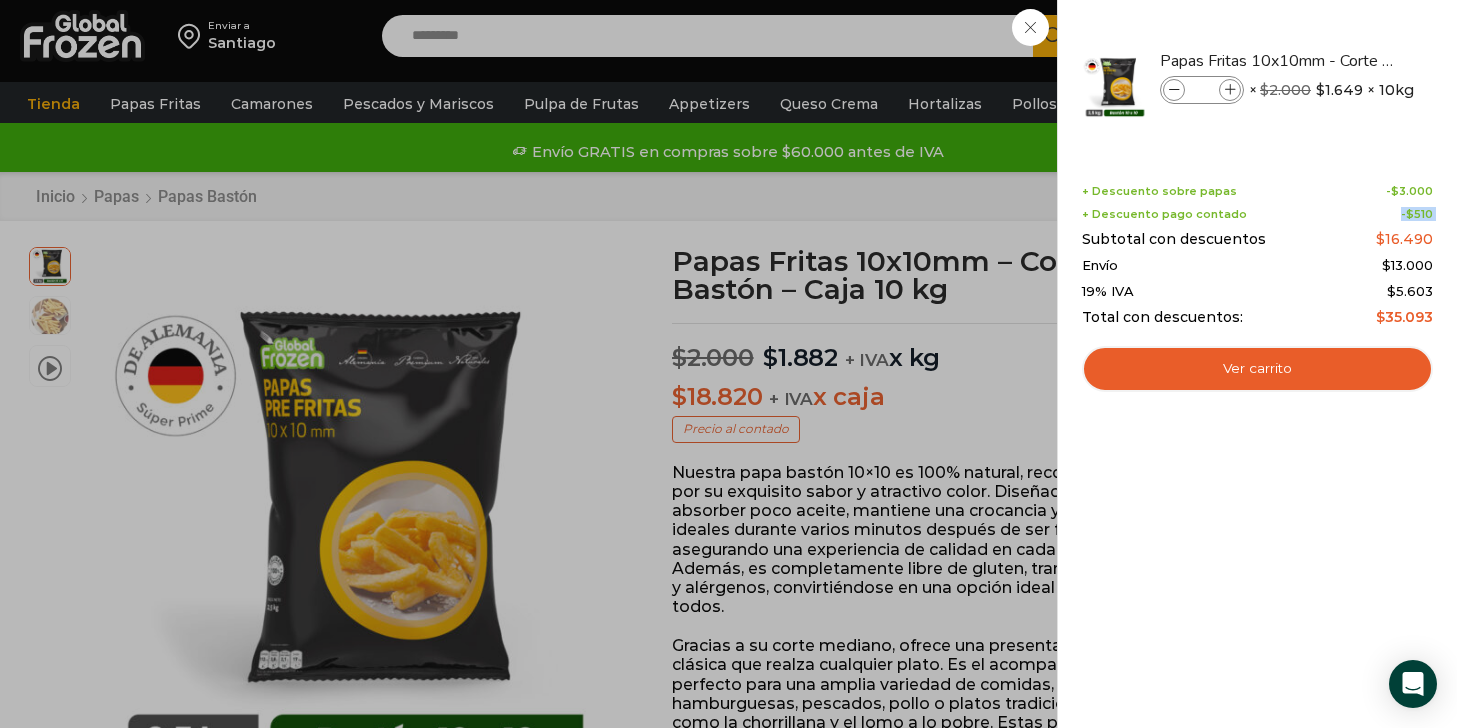 drag, startPoint x: 1399, startPoint y: 213, endPoint x: 1429, endPoint y: 213, distance: 30 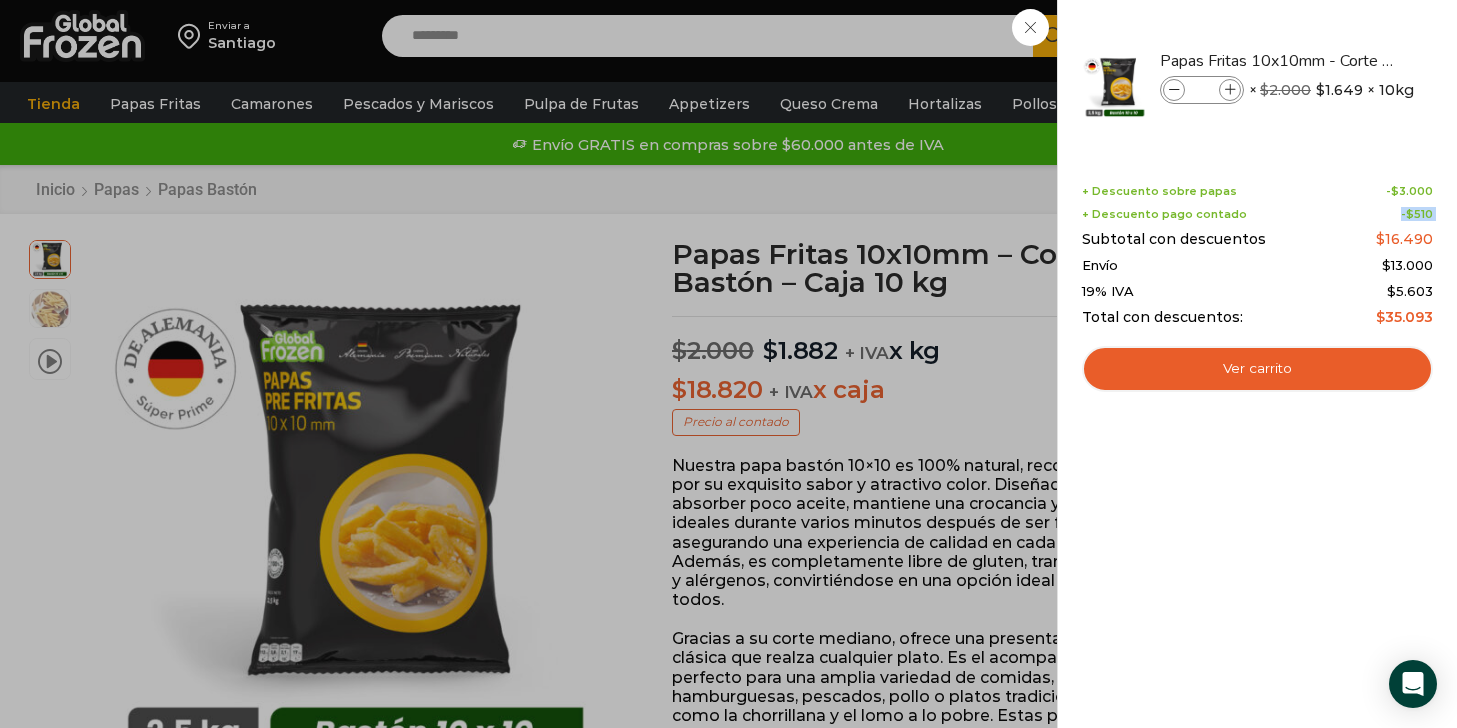scroll, scrollTop: 0, scrollLeft: 0, axis: both 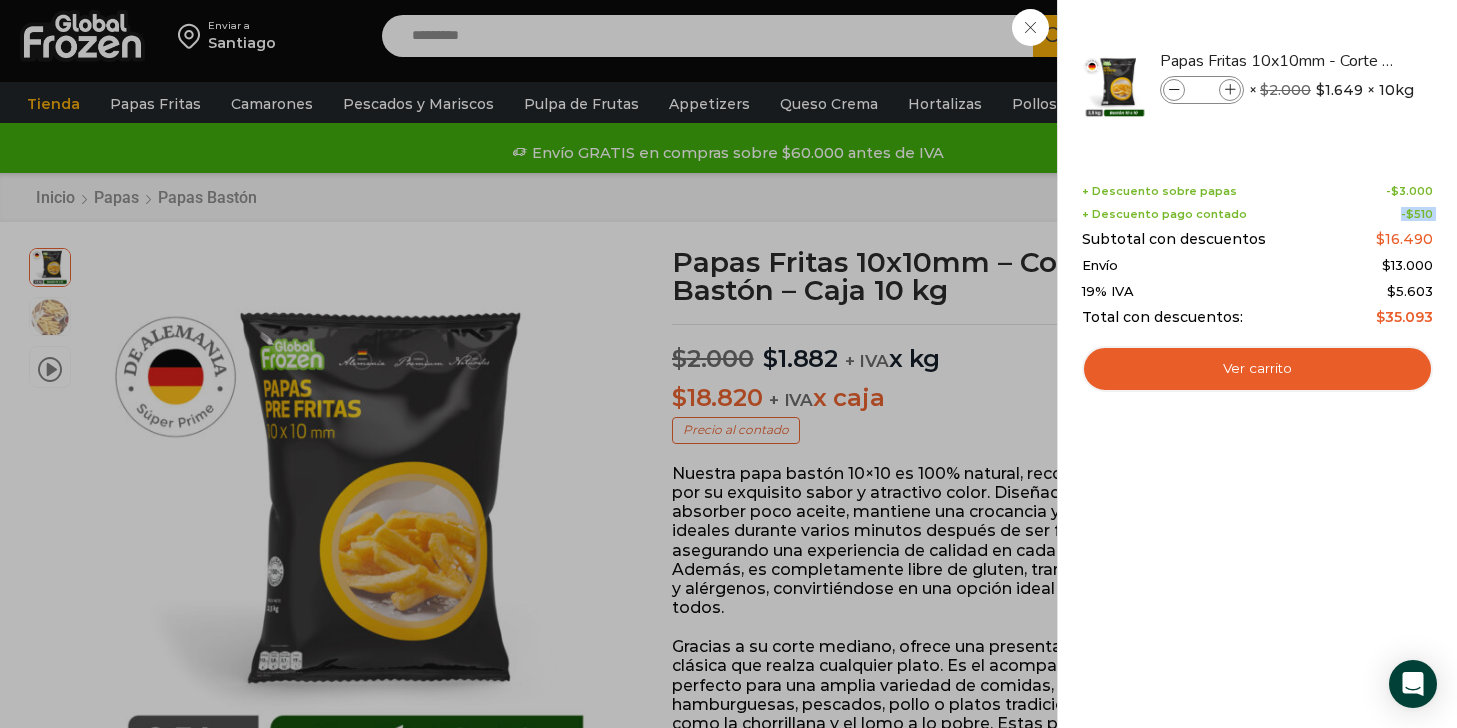 click on "1
Carrito
1
1
Shopping Cart
*" at bounding box center (1387, 36) 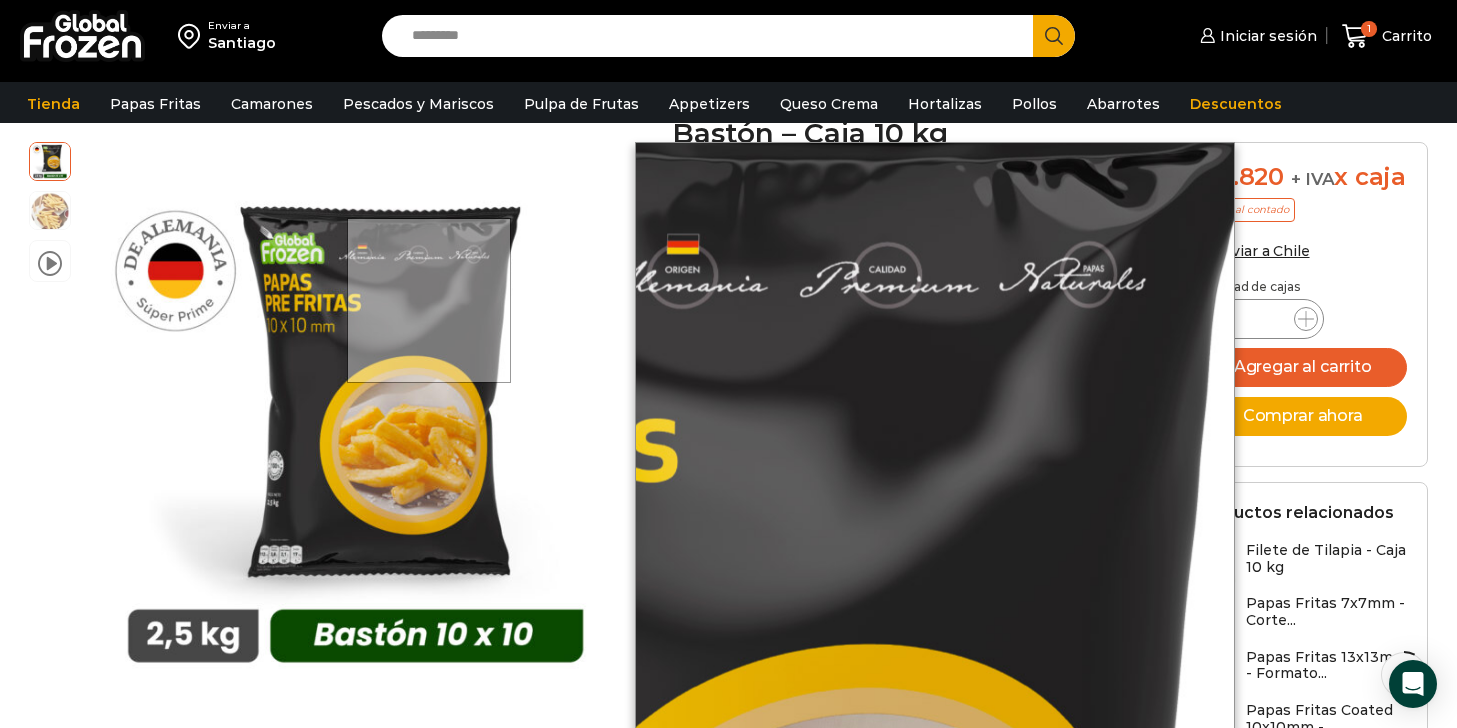 scroll, scrollTop: 213, scrollLeft: 0, axis: vertical 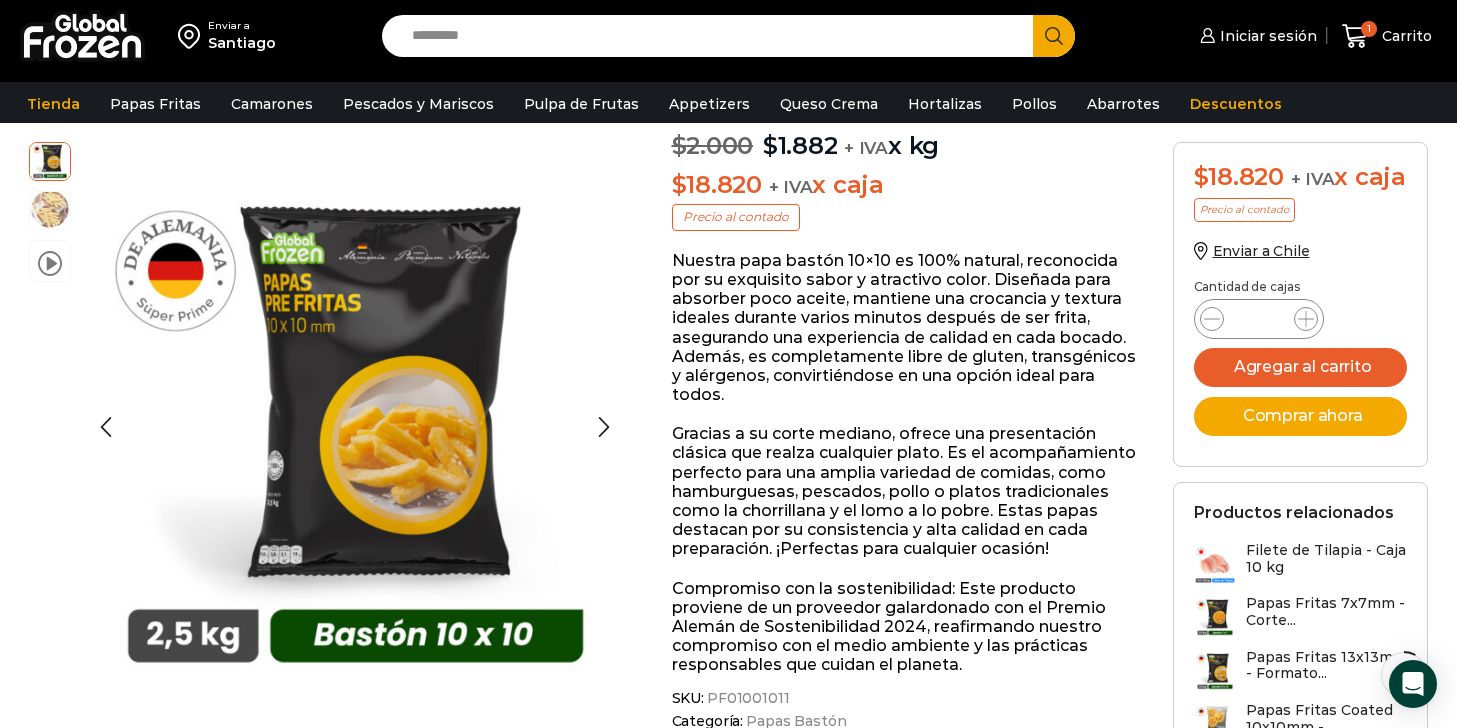 click at bounding box center (50, 209) 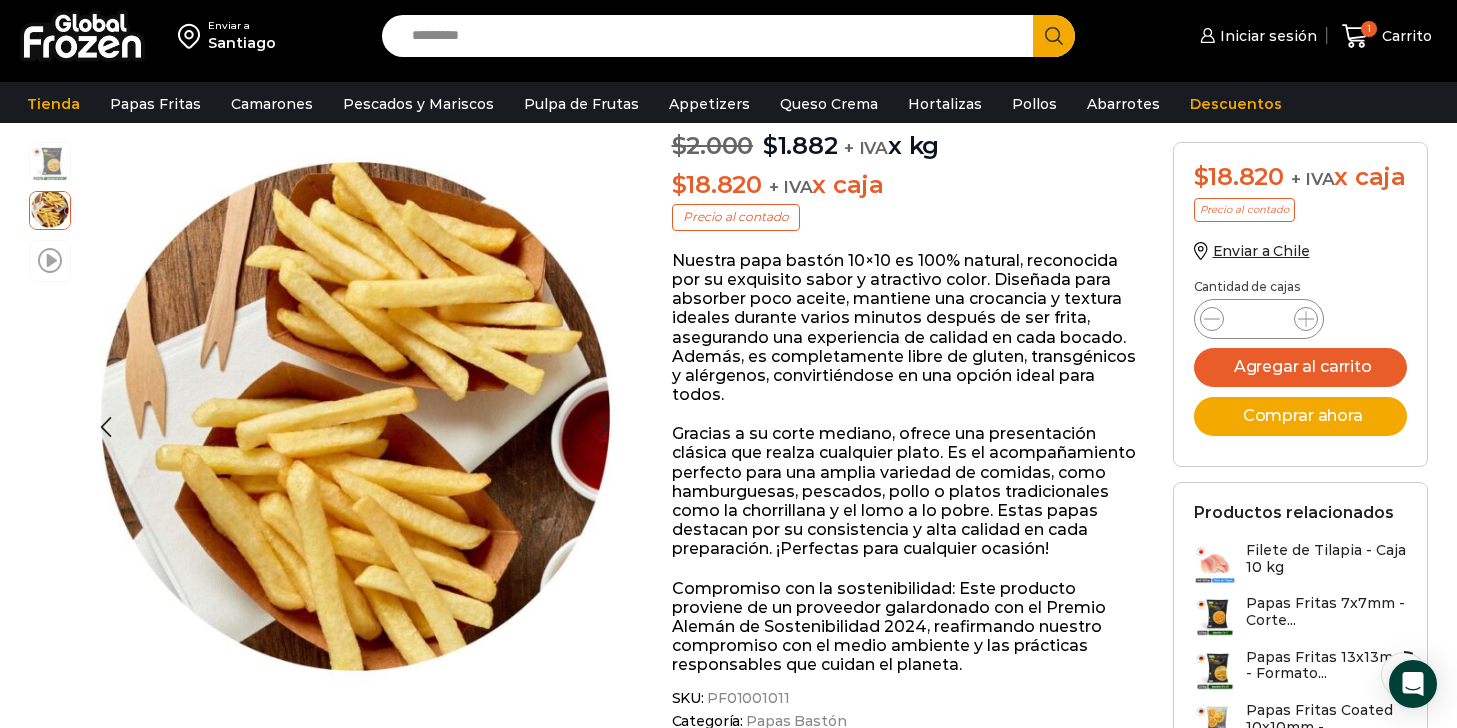 scroll, scrollTop: 28, scrollLeft: 0, axis: vertical 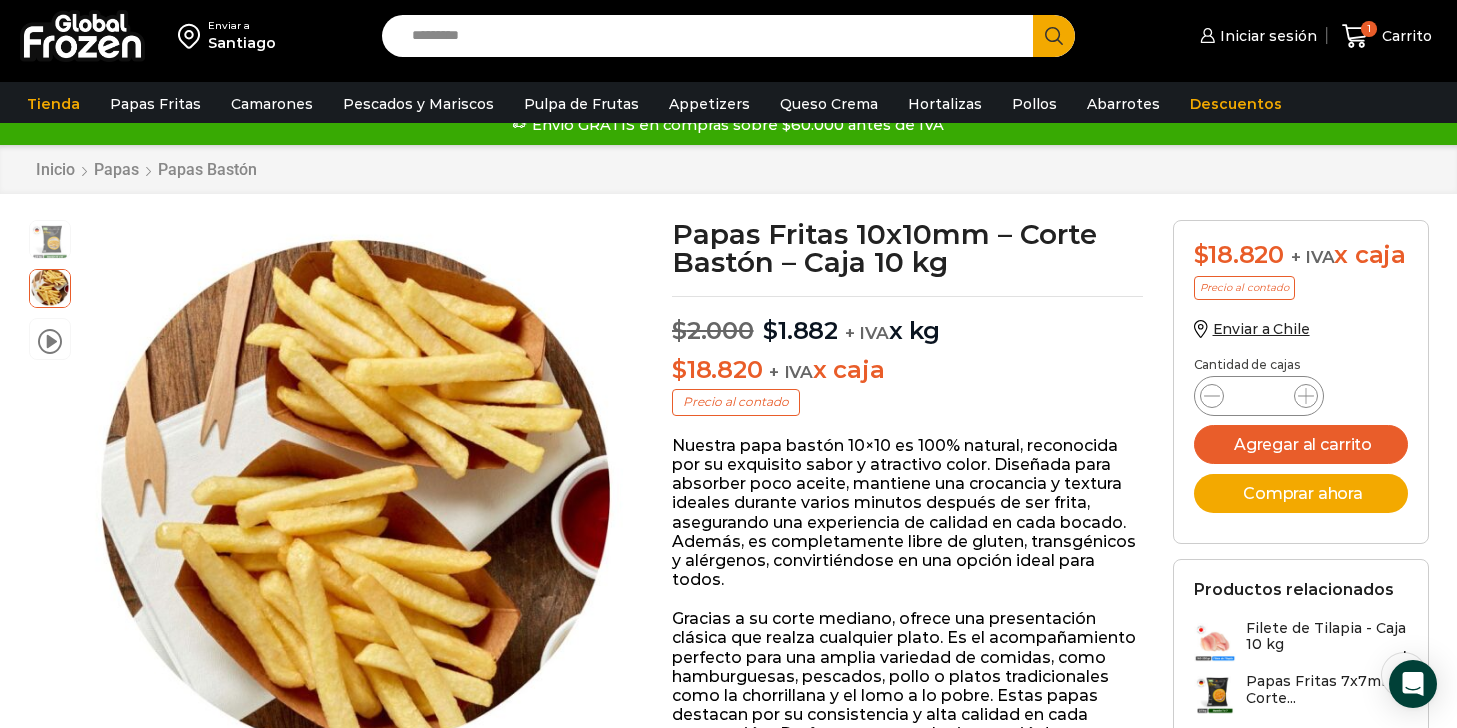 click at bounding box center [82, 36] 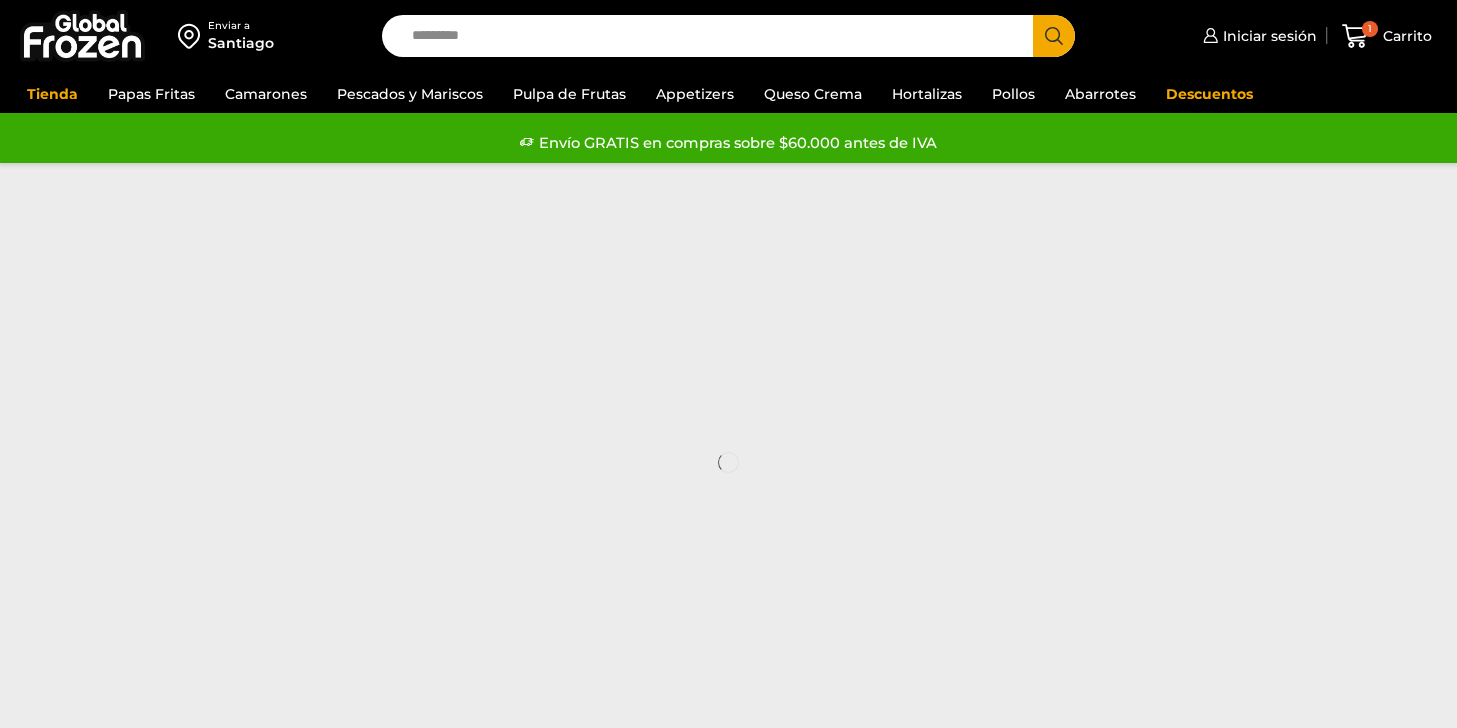 scroll, scrollTop: 0, scrollLeft: 0, axis: both 